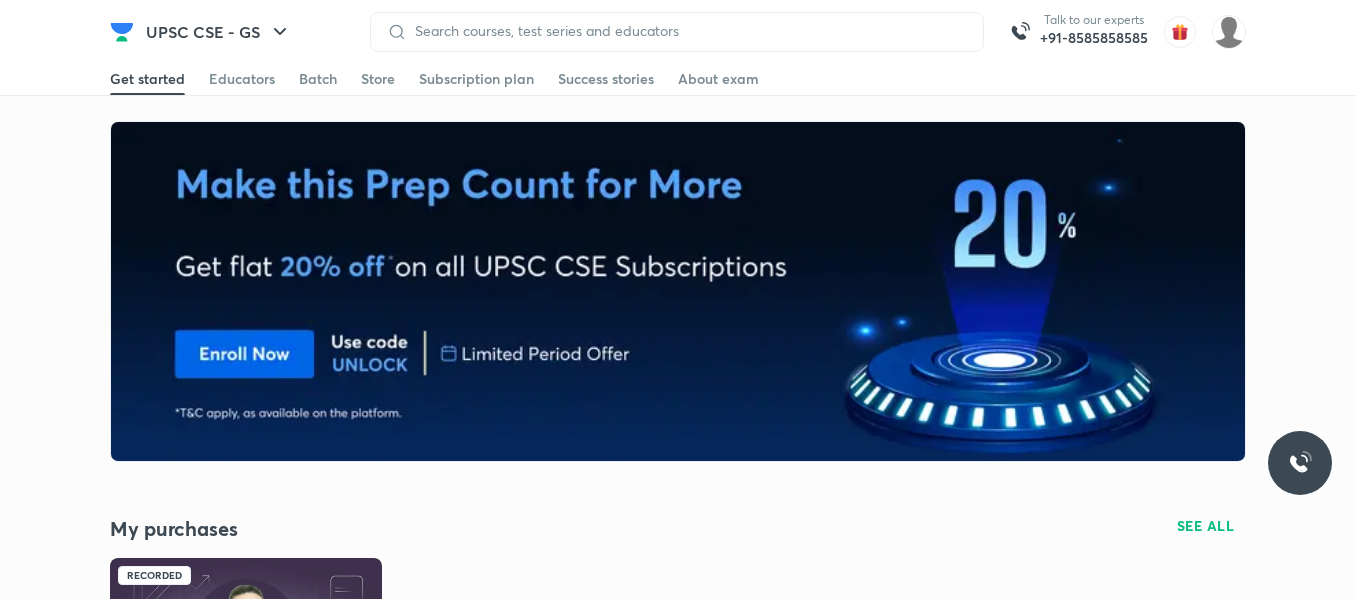 scroll, scrollTop: 0, scrollLeft: 0, axis: both 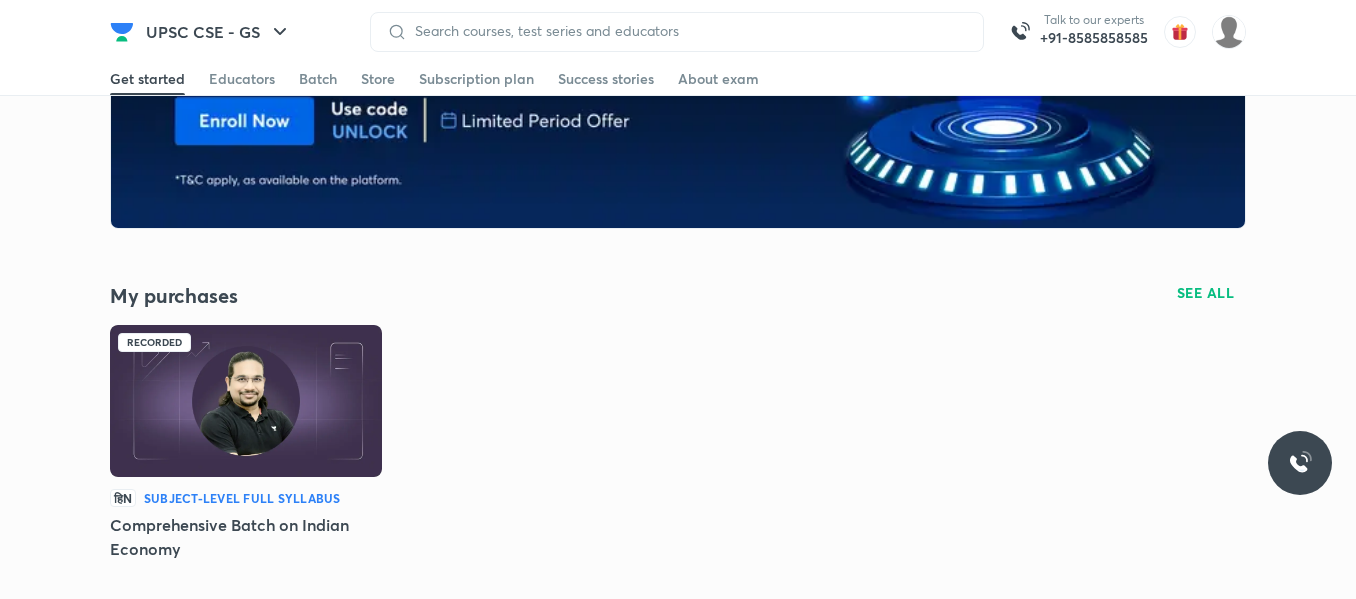 click at bounding box center (246, 401) 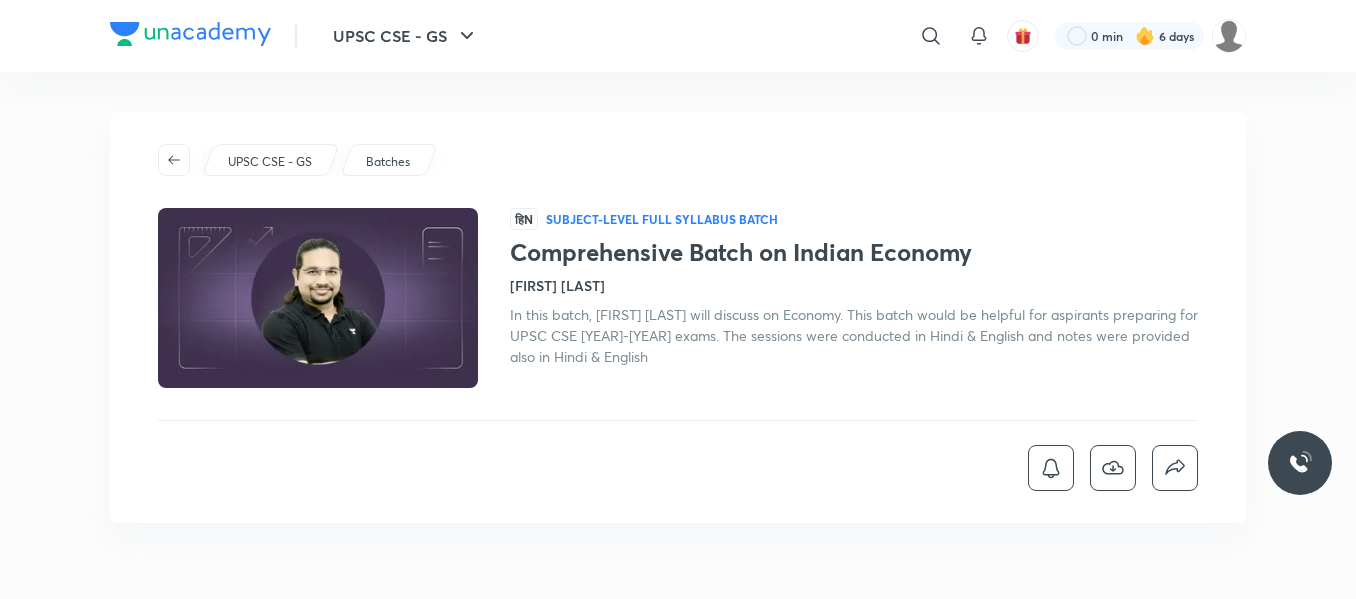 scroll, scrollTop: 0, scrollLeft: 0, axis: both 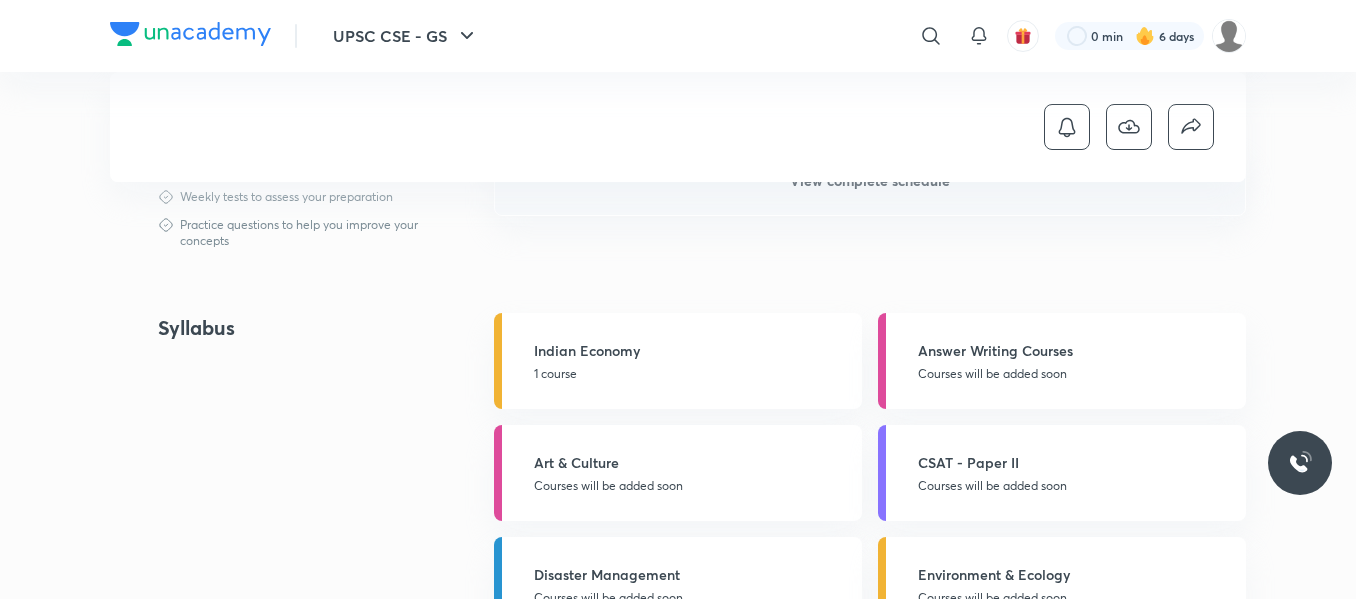 click on "View complete schedule" at bounding box center [870, 181] 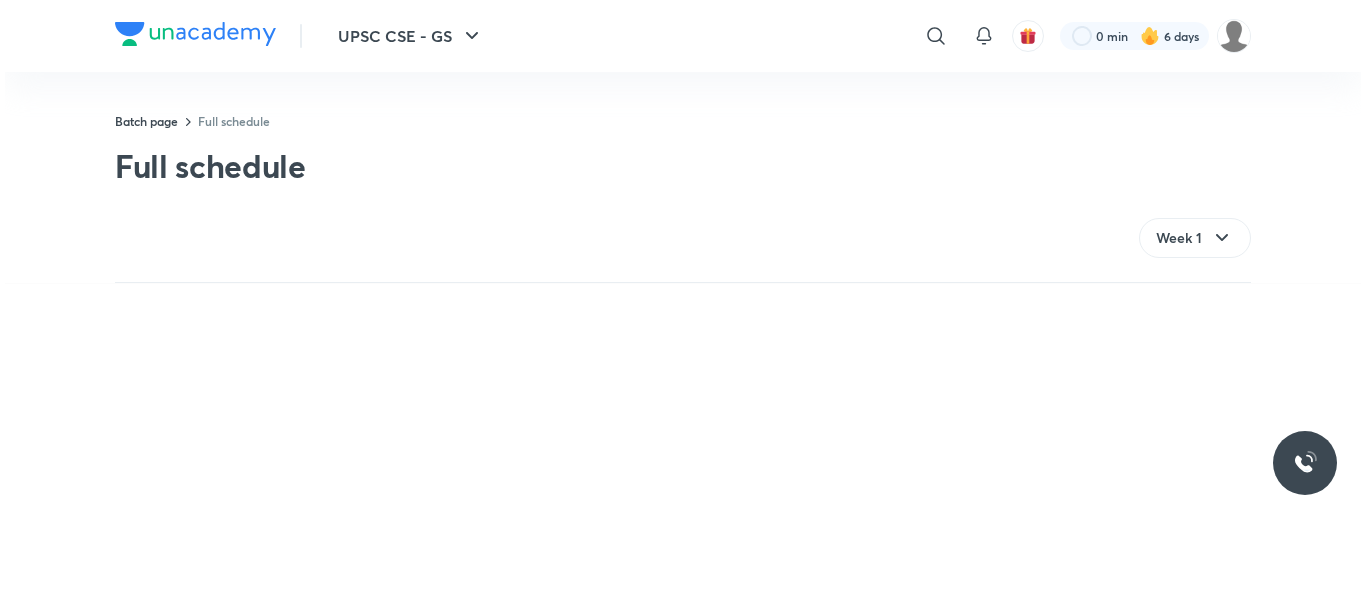 scroll, scrollTop: 0, scrollLeft: 0, axis: both 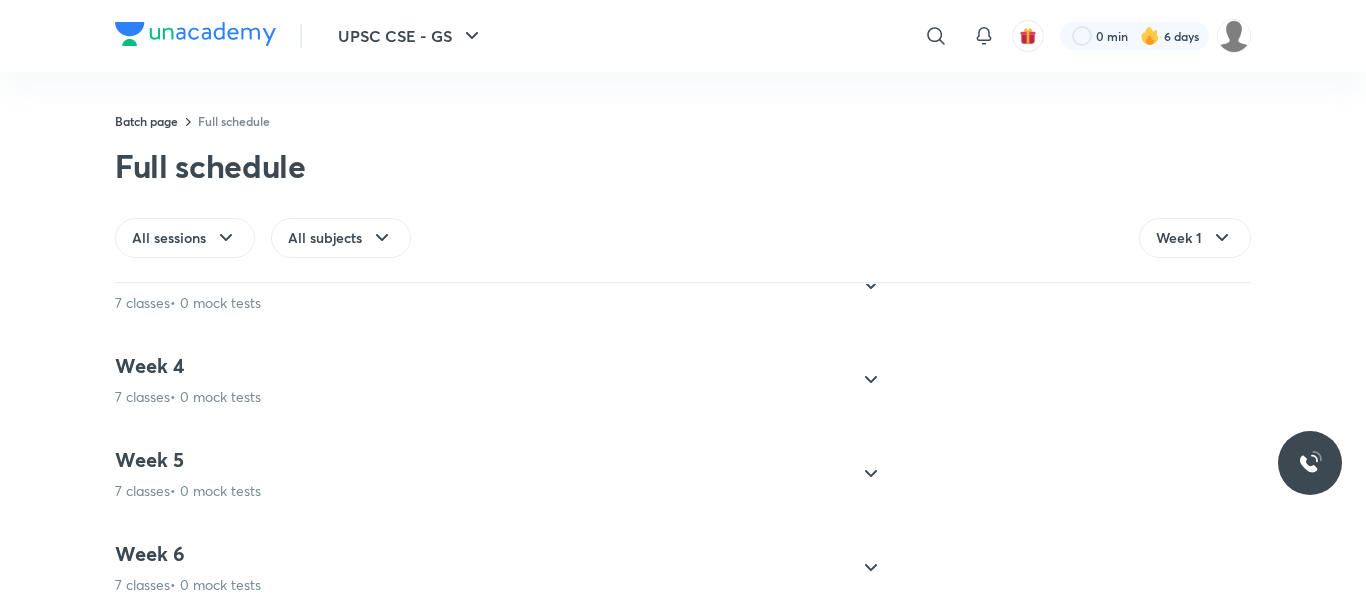 click on "Week 6 7 classes  •   0 mock tests" at bounding box center (481, 568) 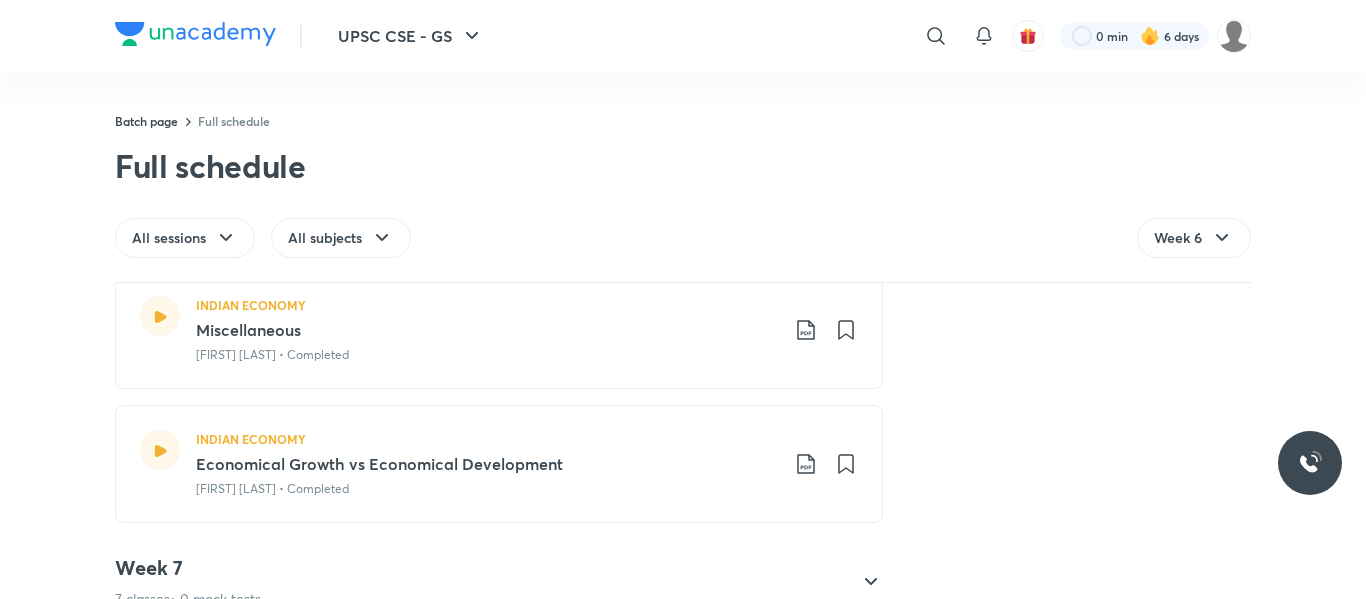 scroll, scrollTop: 1175, scrollLeft: 0, axis: vertical 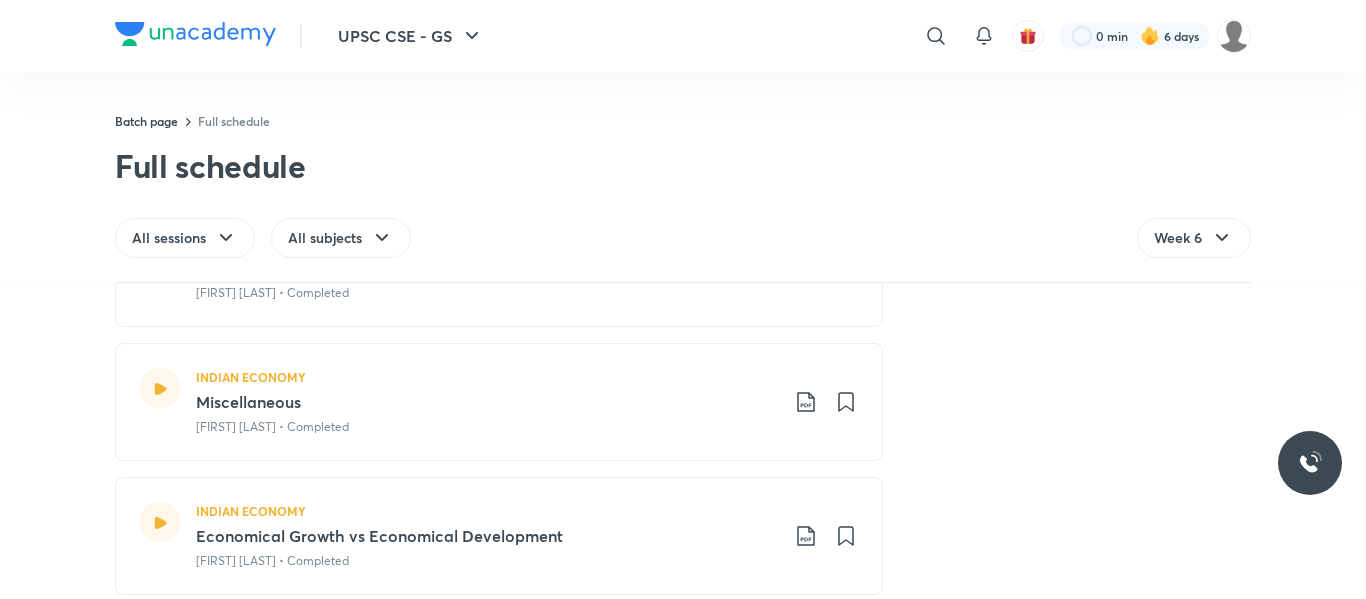 click on "Miscellaneous" at bounding box center (487, 402) 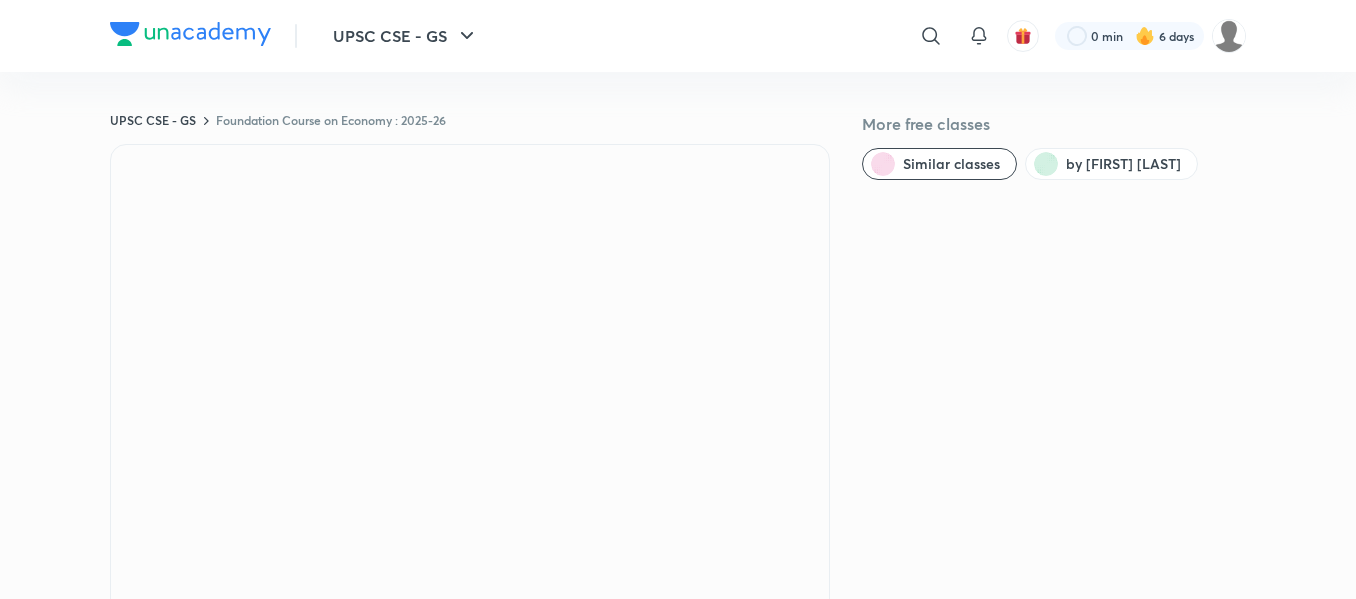 scroll, scrollTop: 0, scrollLeft: 0, axis: both 